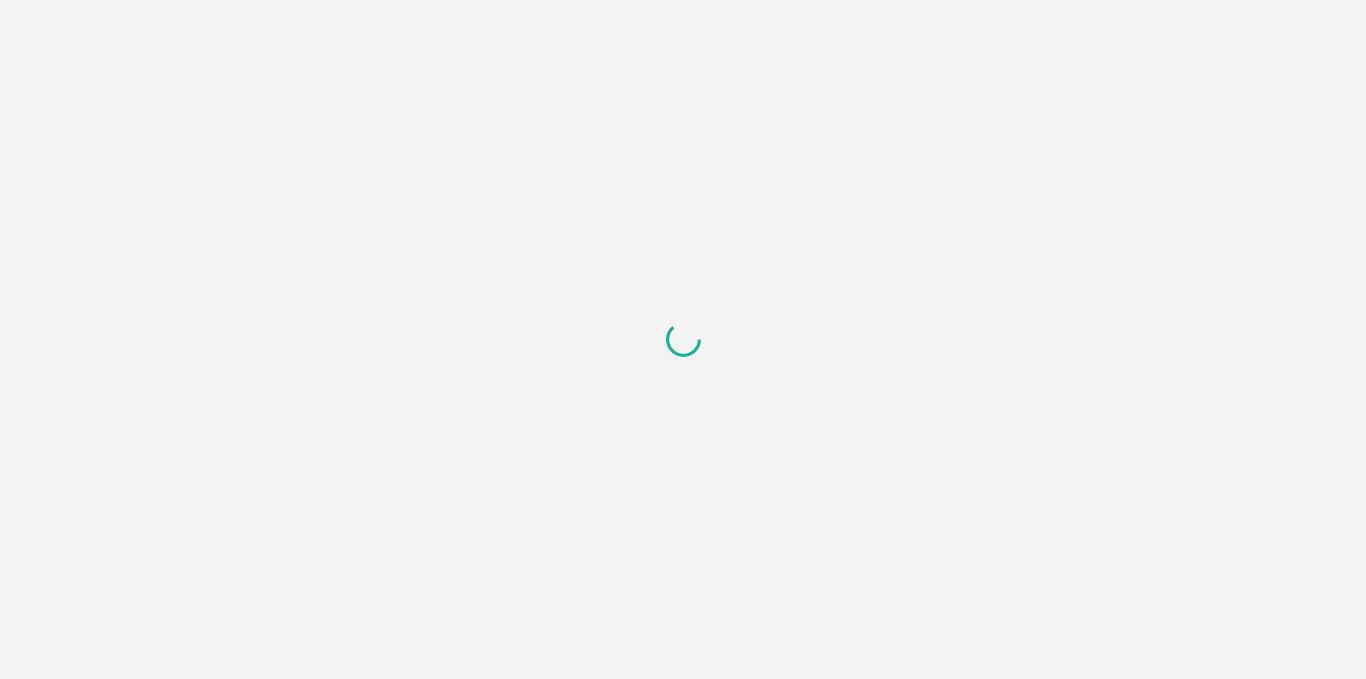 scroll, scrollTop: 0, scrollLeft: 0, axis: both 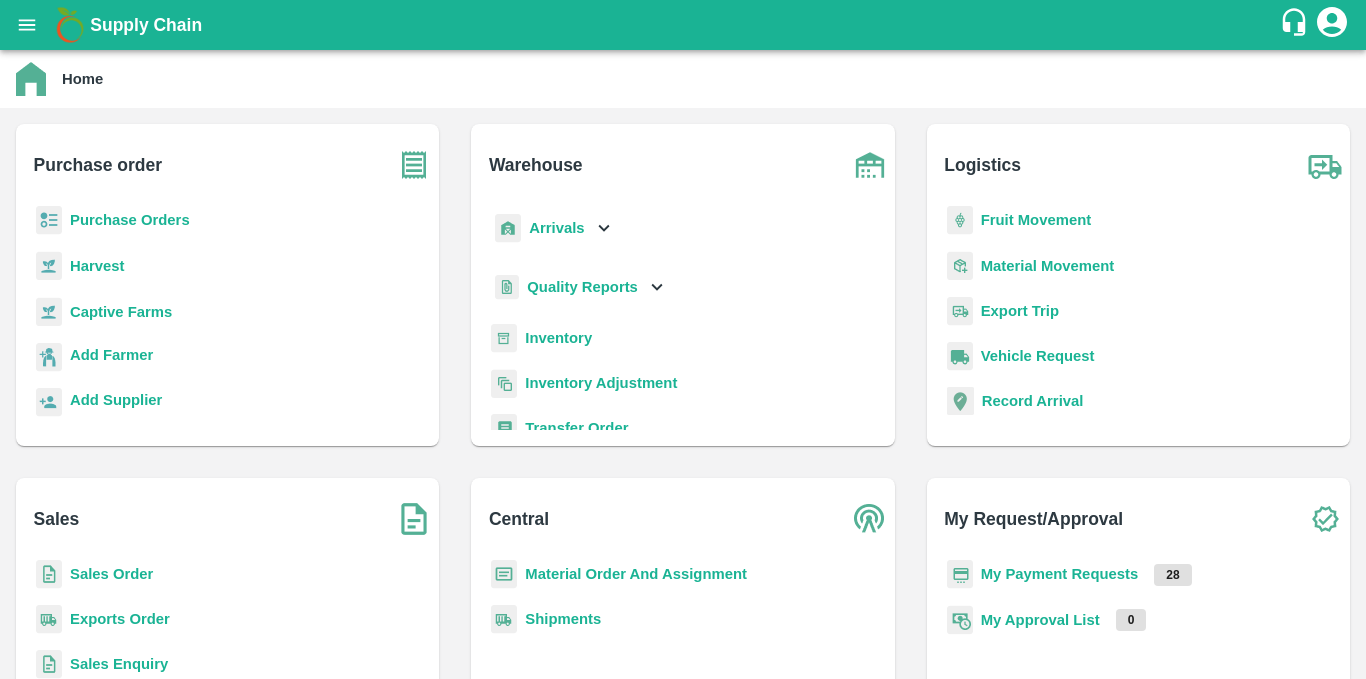 click on "Purchase Orders" at bounding box center (130, 220) 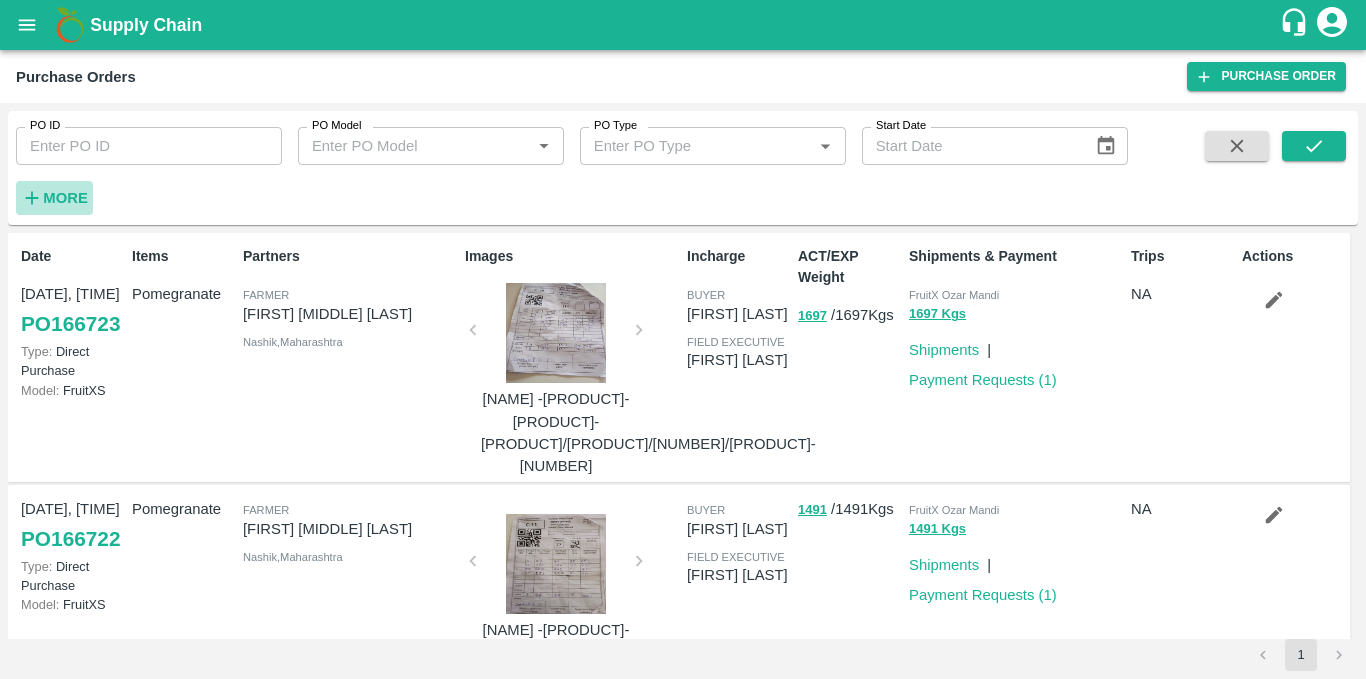 click on "More" at bounding box center [65, 198] 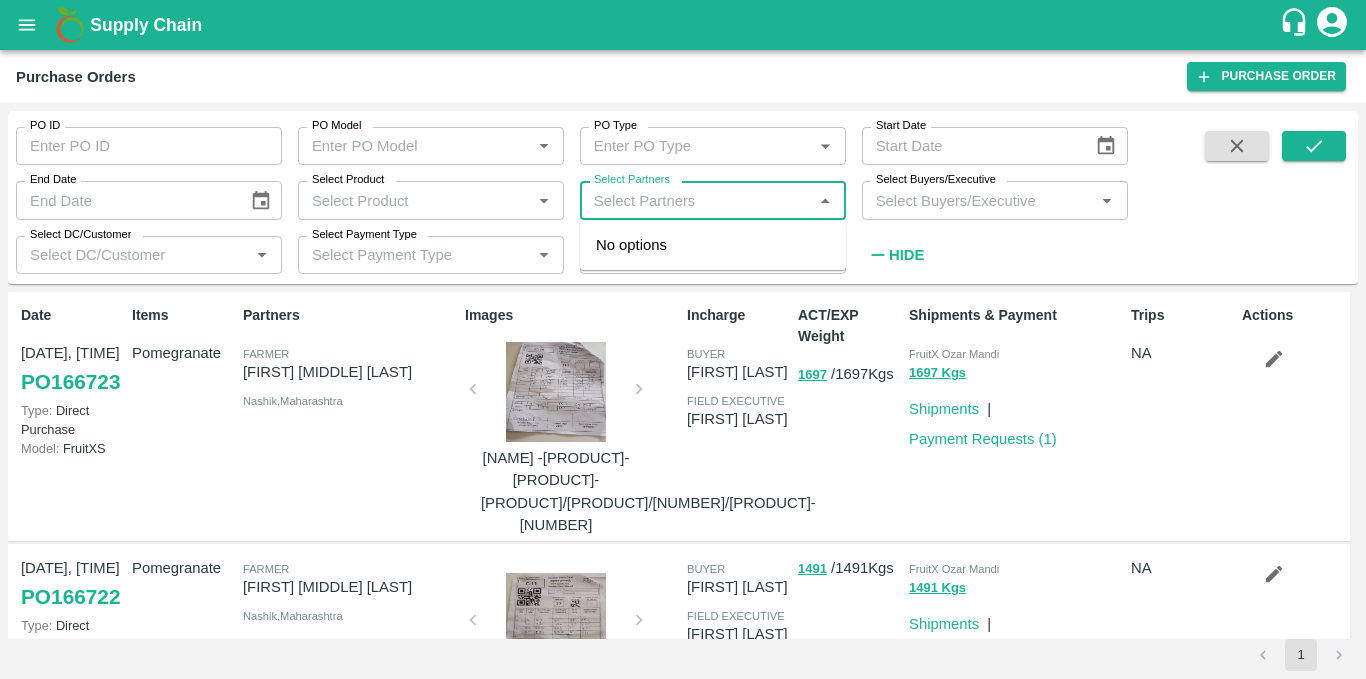 click on "Select Partners" at bounding box center [696, 200] 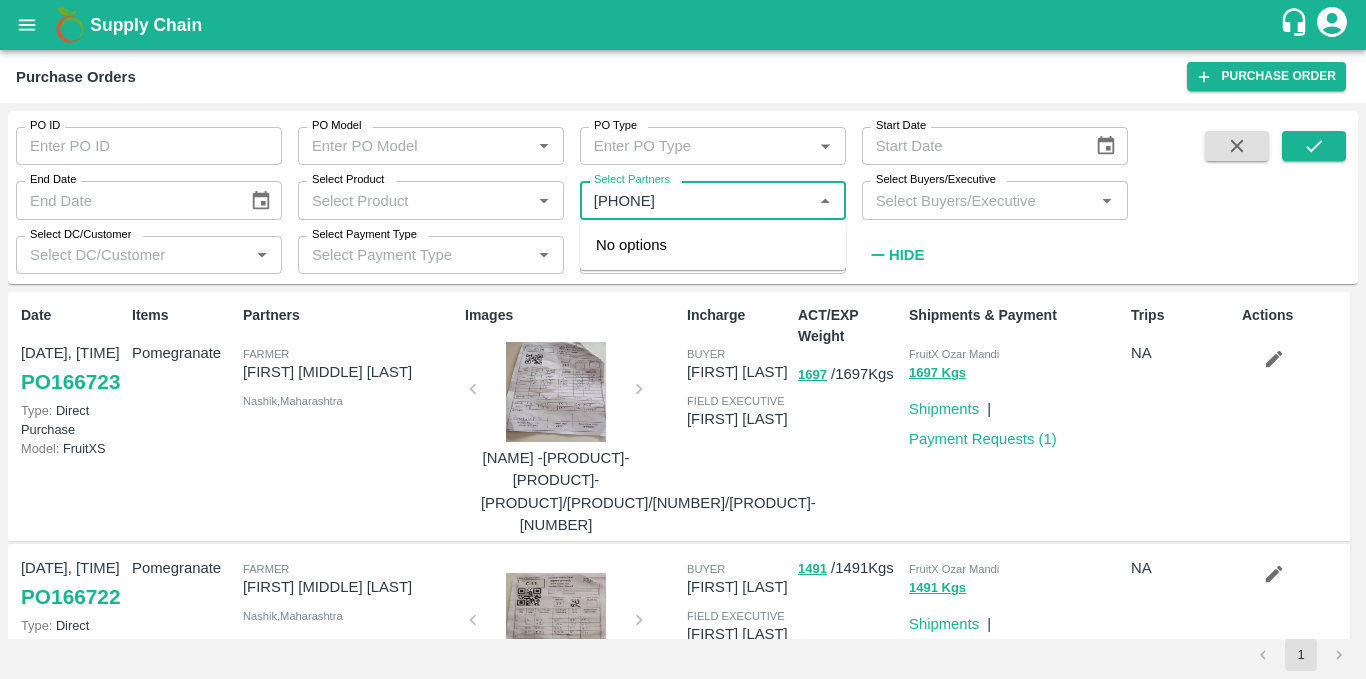 click on "Select Partners" at bounding box center [696, 200] 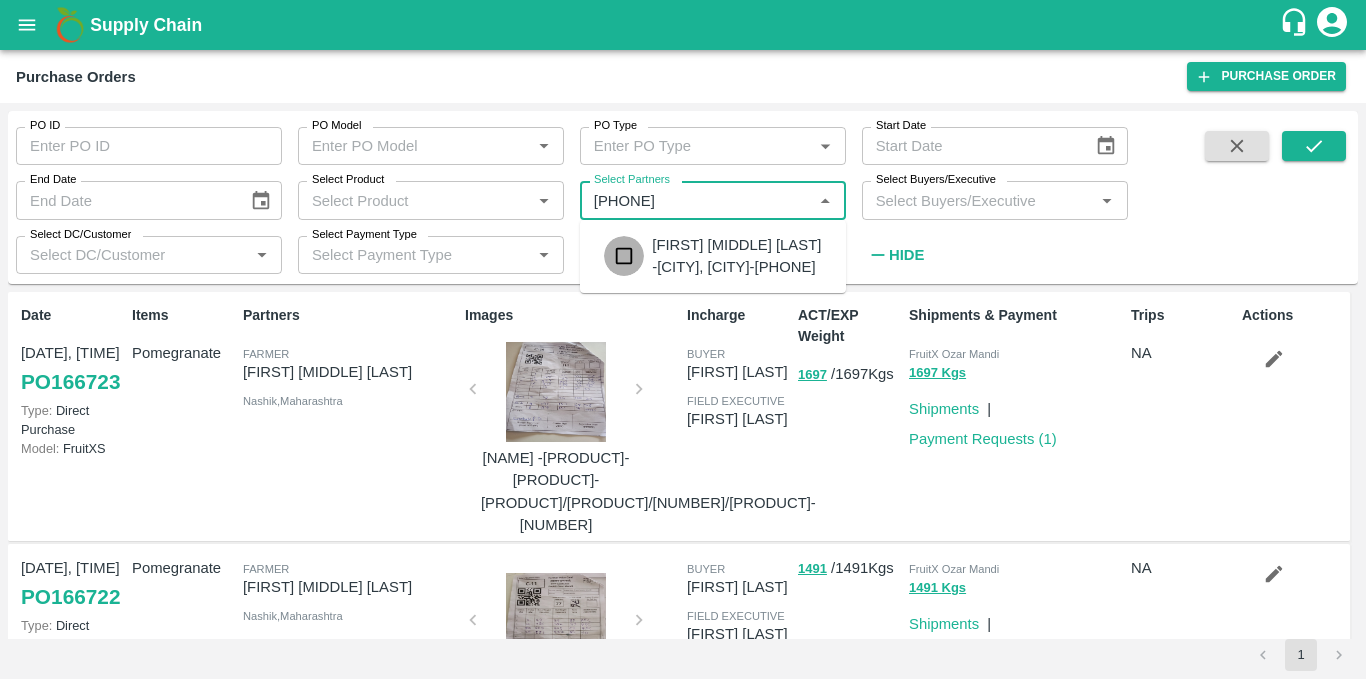 click at bounding box center [624, 256] 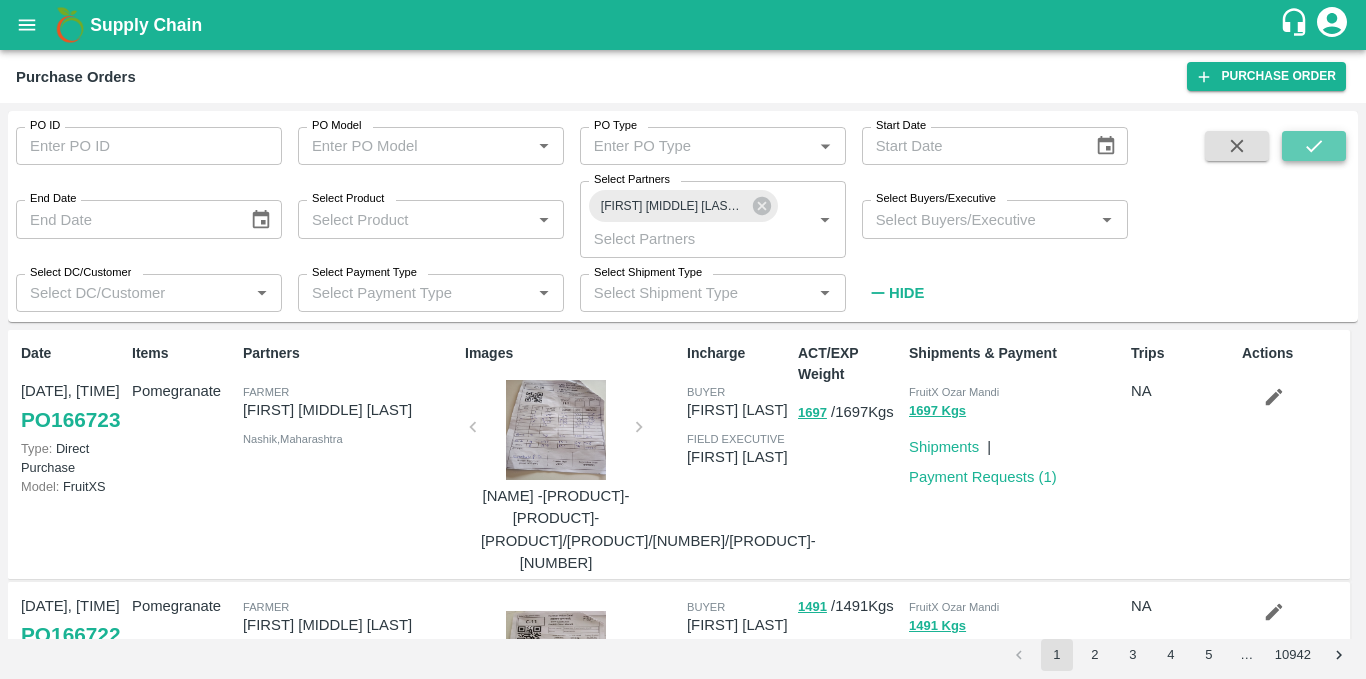 click at bounding box center [1314, 146] 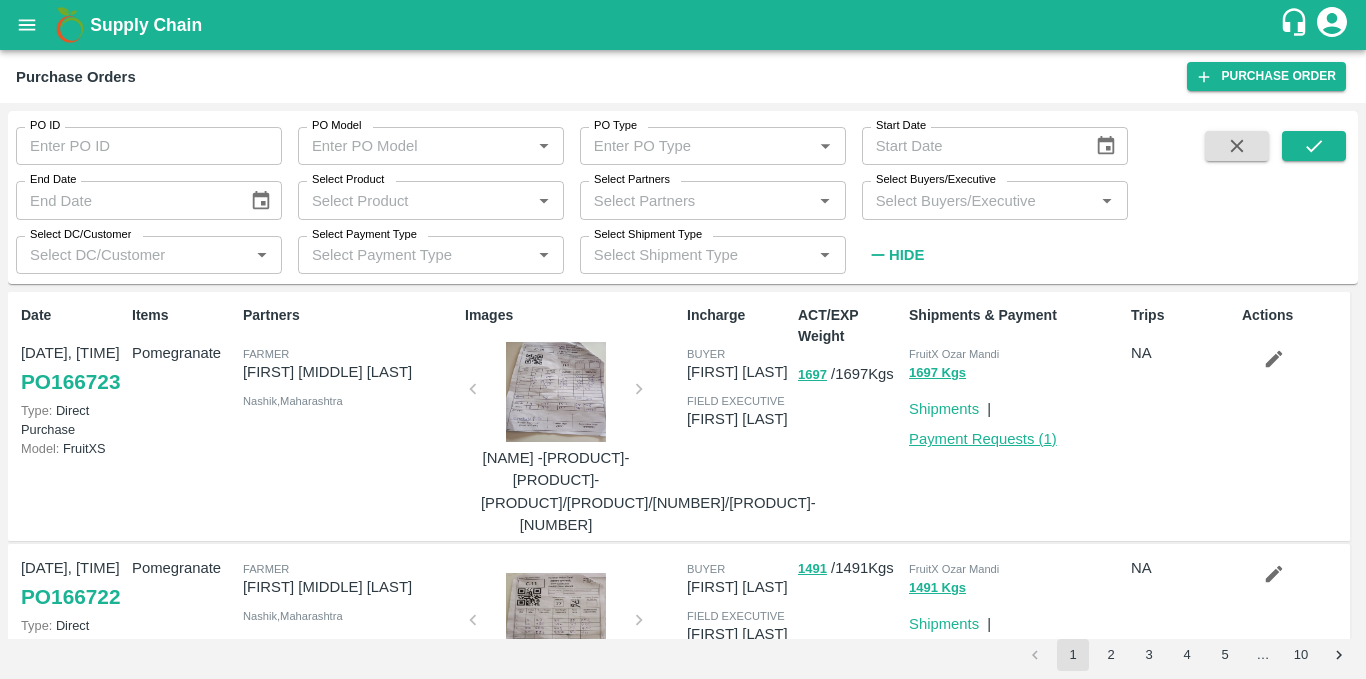click on "Payment Requests ( 1 )" at bounding box center (983, 439) 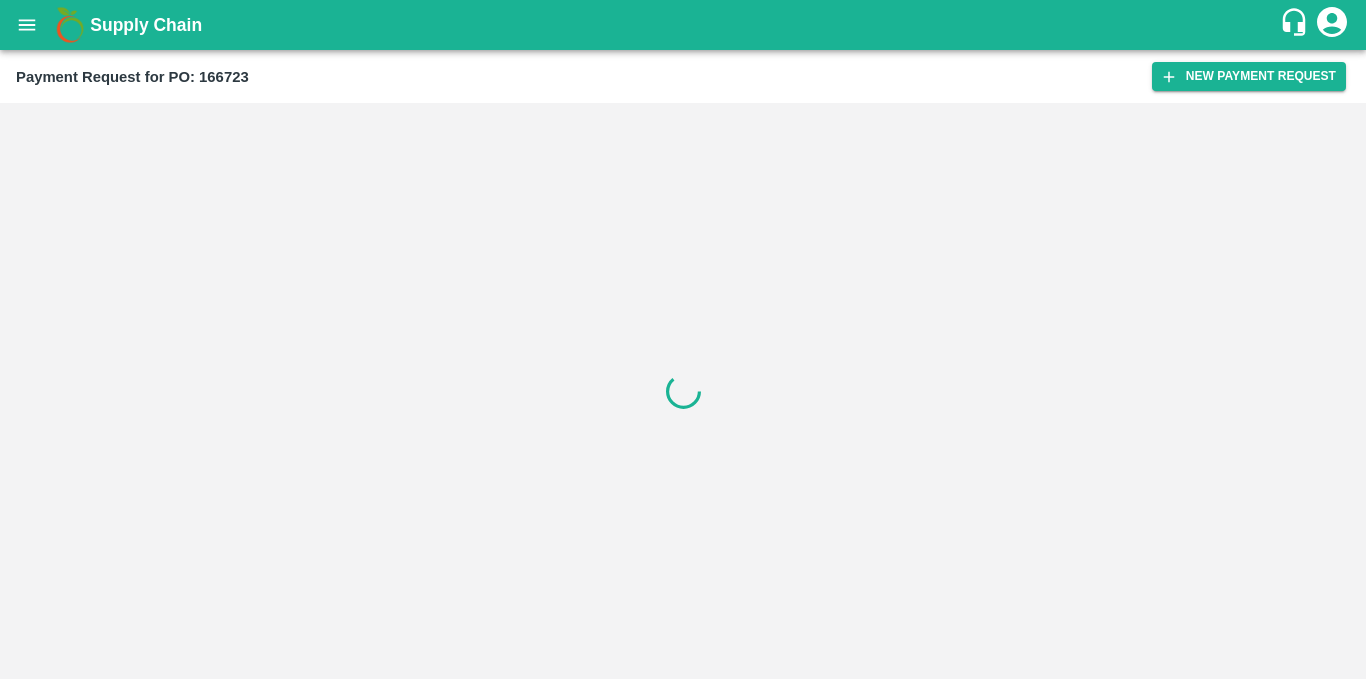 scroll, scrollTop: 0, scrollLeft: 0, axis: both 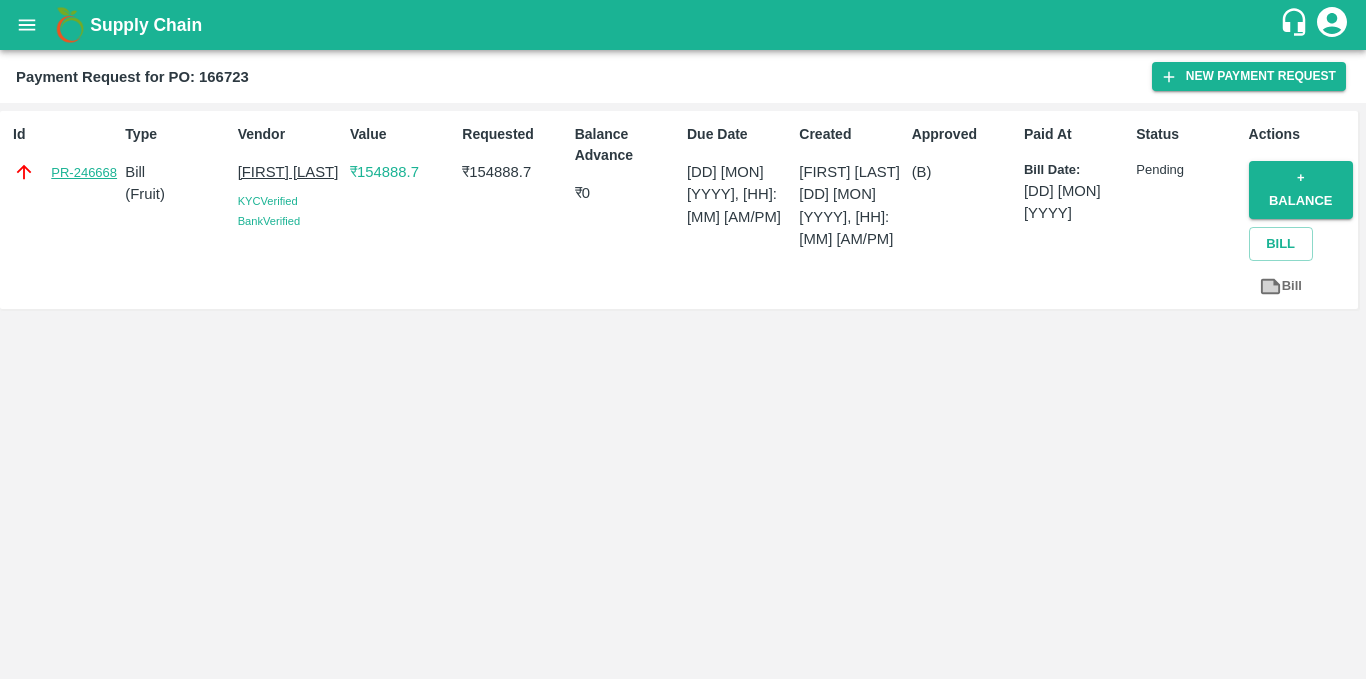click on "PR-246668" at bounding box center (84, 173) 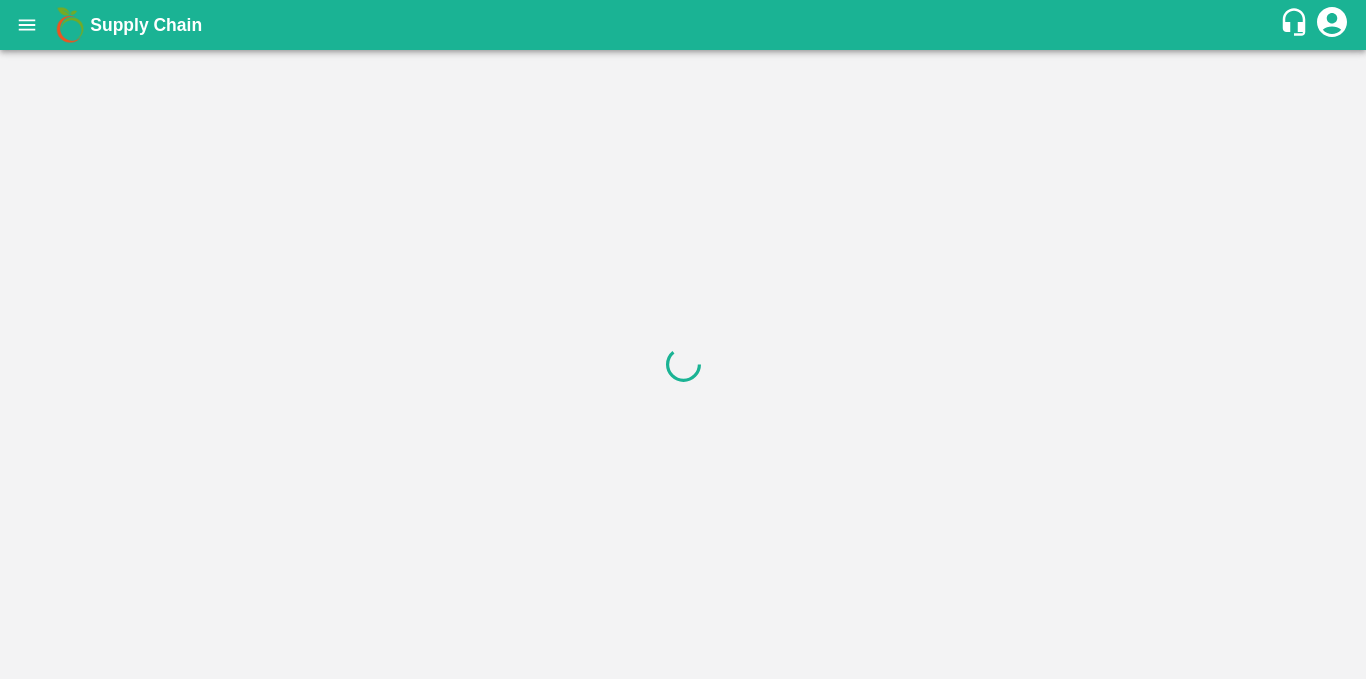 scroll, scrollTop: 0, scrollLeft: 0, axis: both 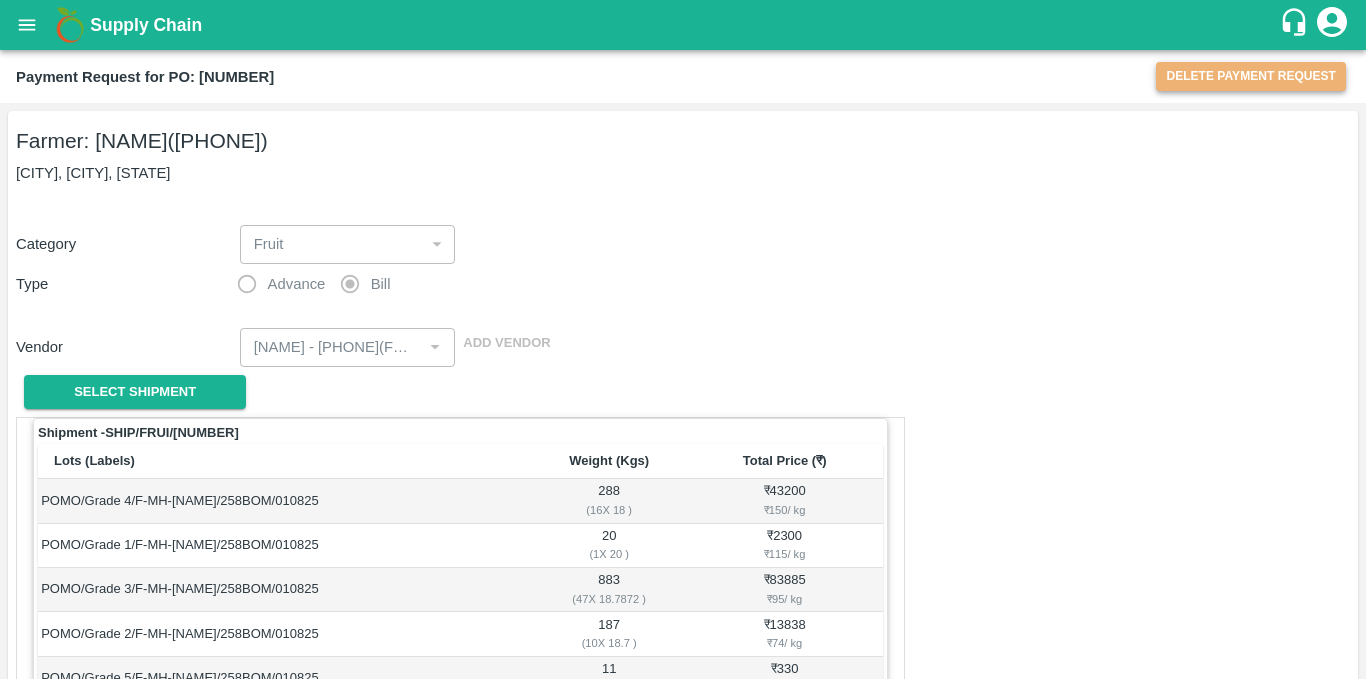 click on "Delete Payment Request" at bounding box center (1251, 76) 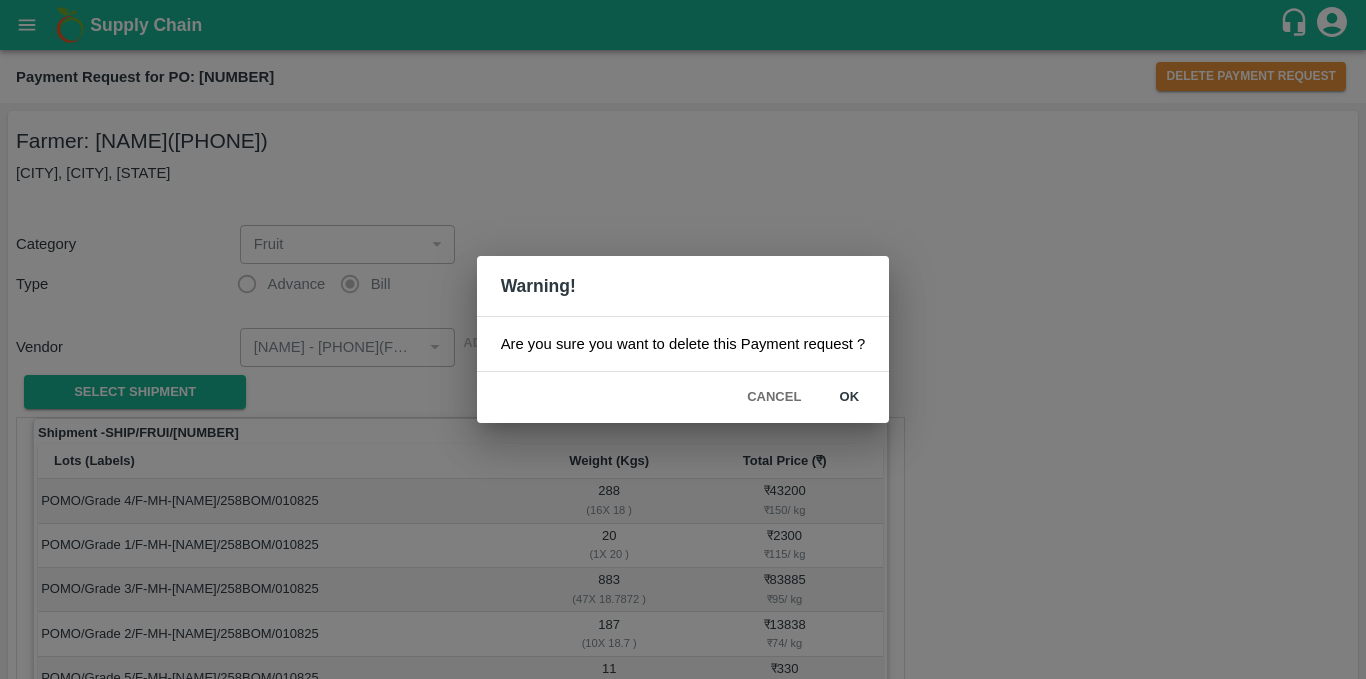 click on "ok" at bounding box center (849, 397) 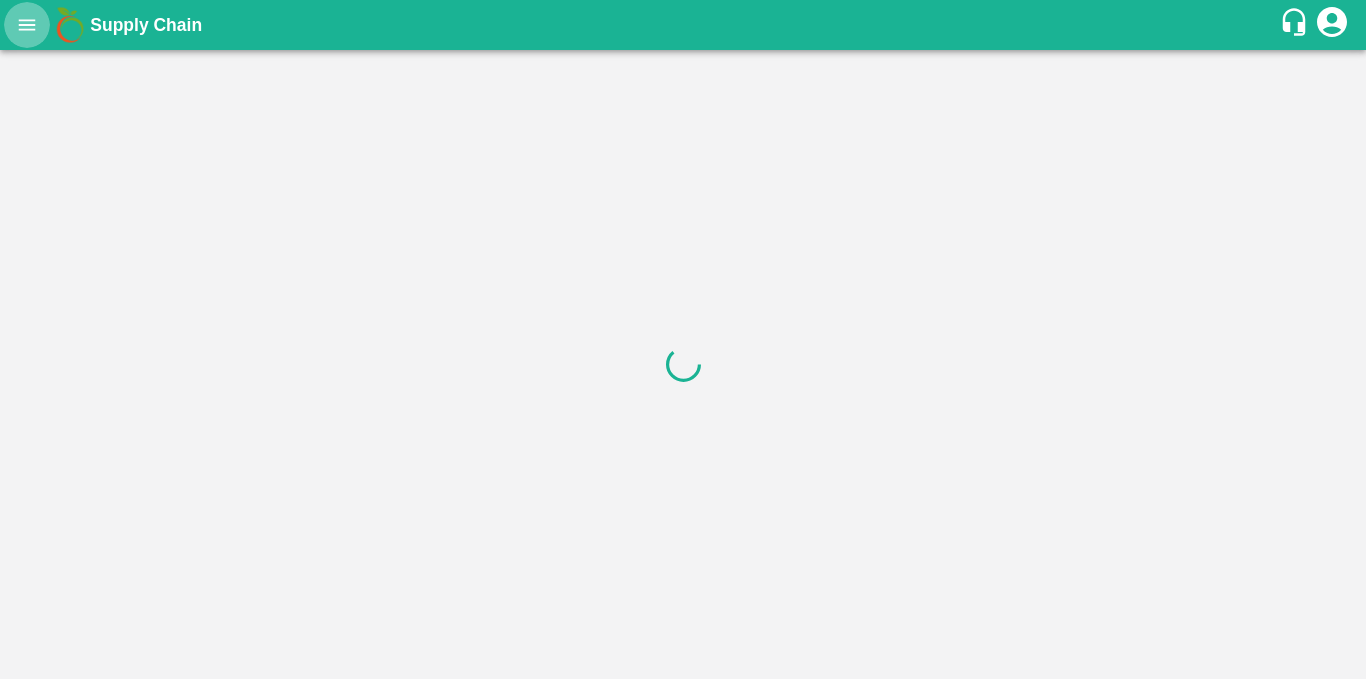 click 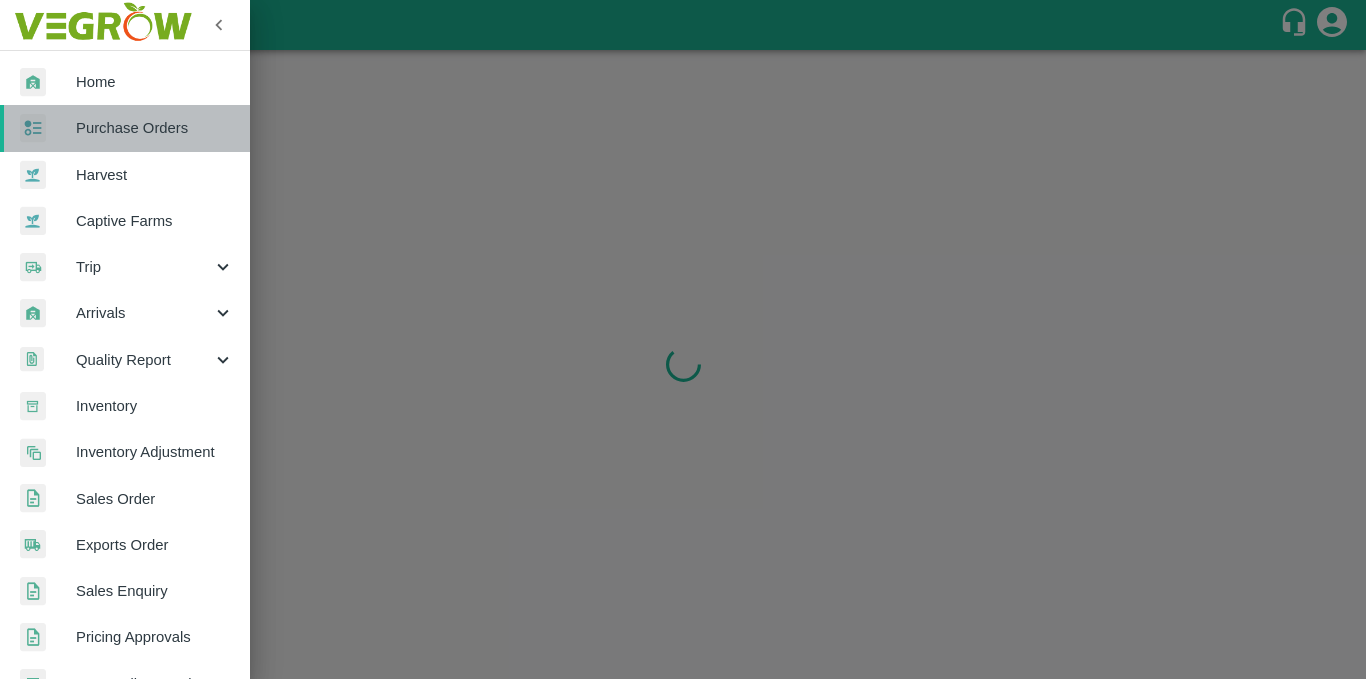 click on "Purchase Orders" at bounding box center (155, 128) 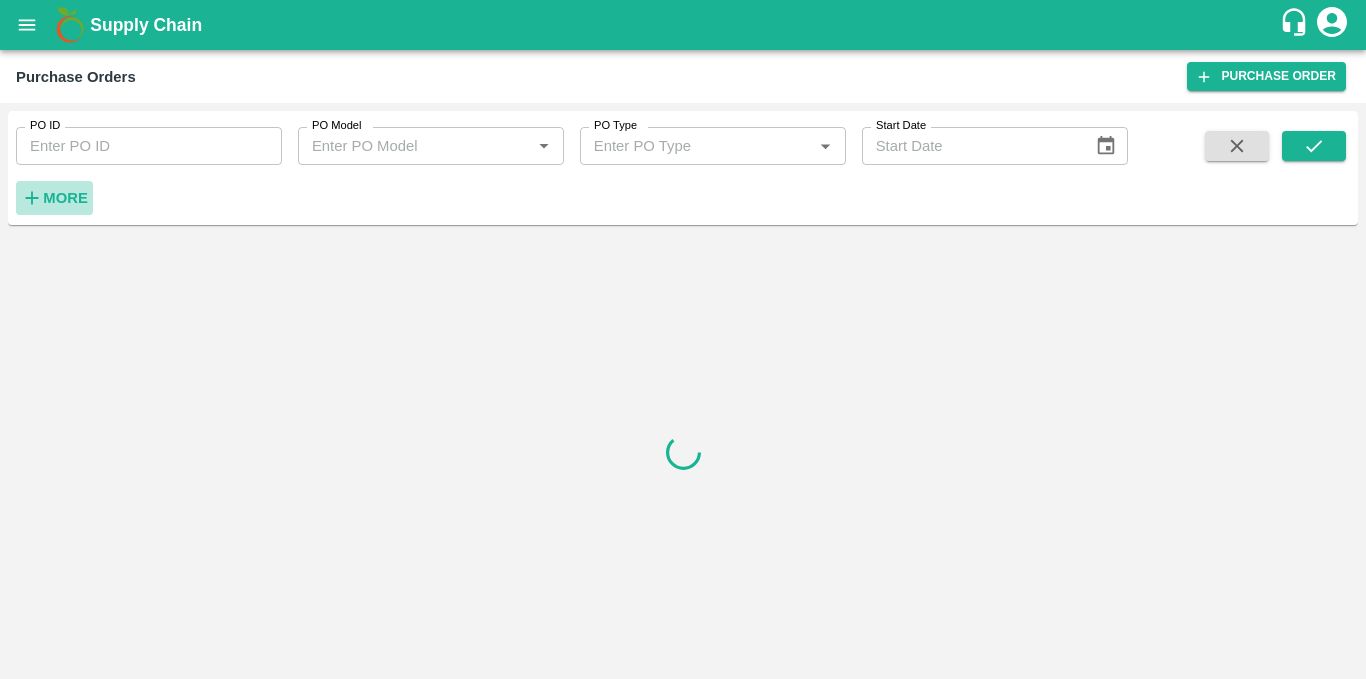 click on "More" at bounding box center (65, 198) 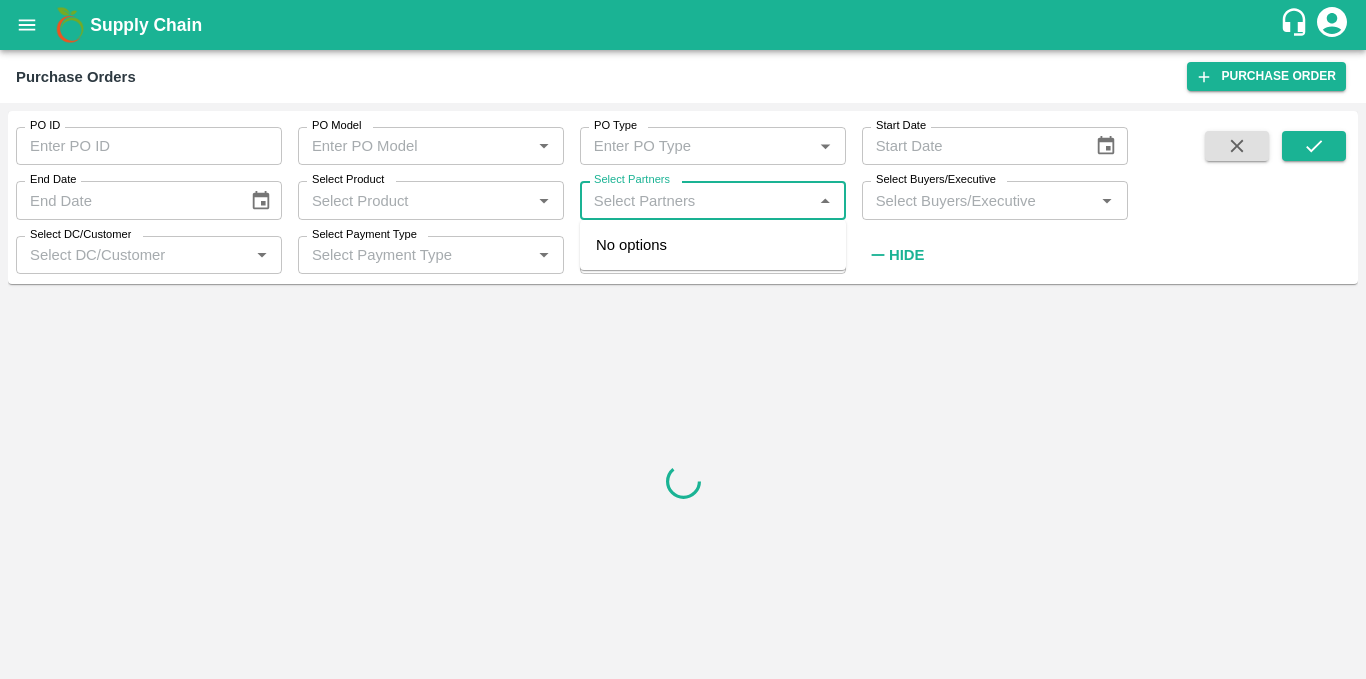 click on "Select Partners" at bounding box center (696, 200) 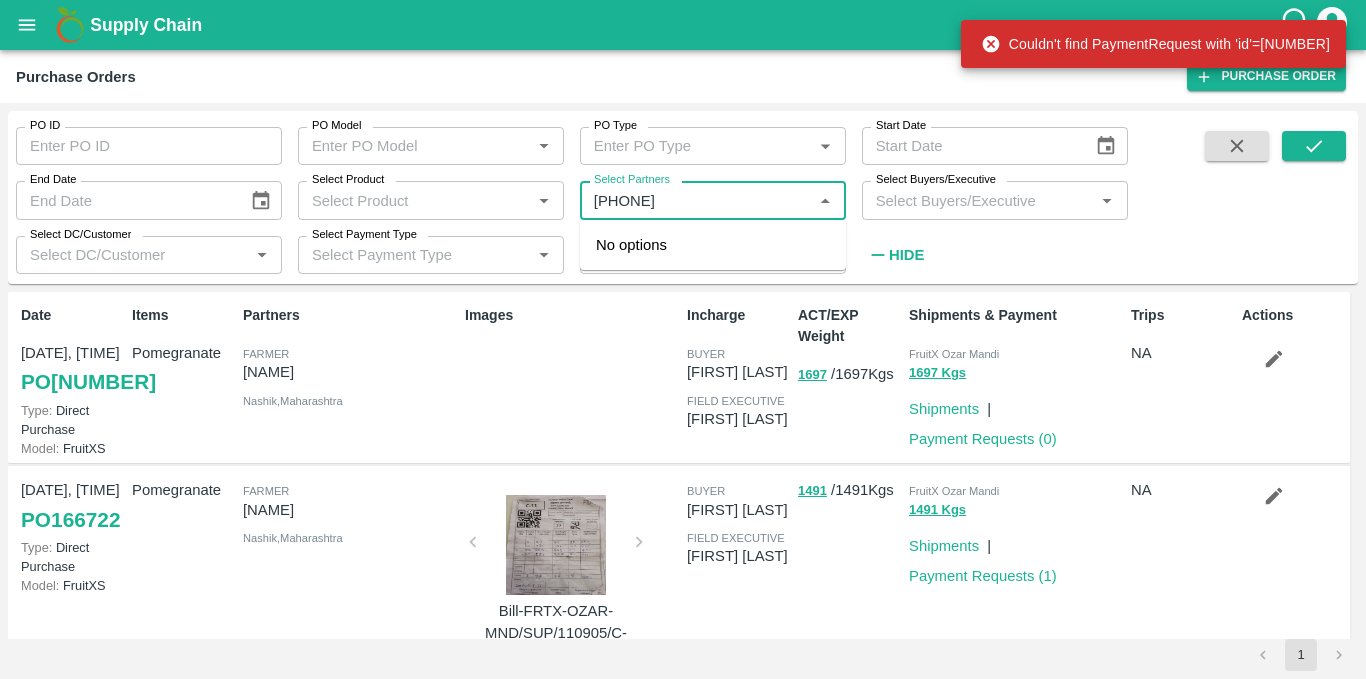 click on "Select Partners" at bounding box center [696, 200] 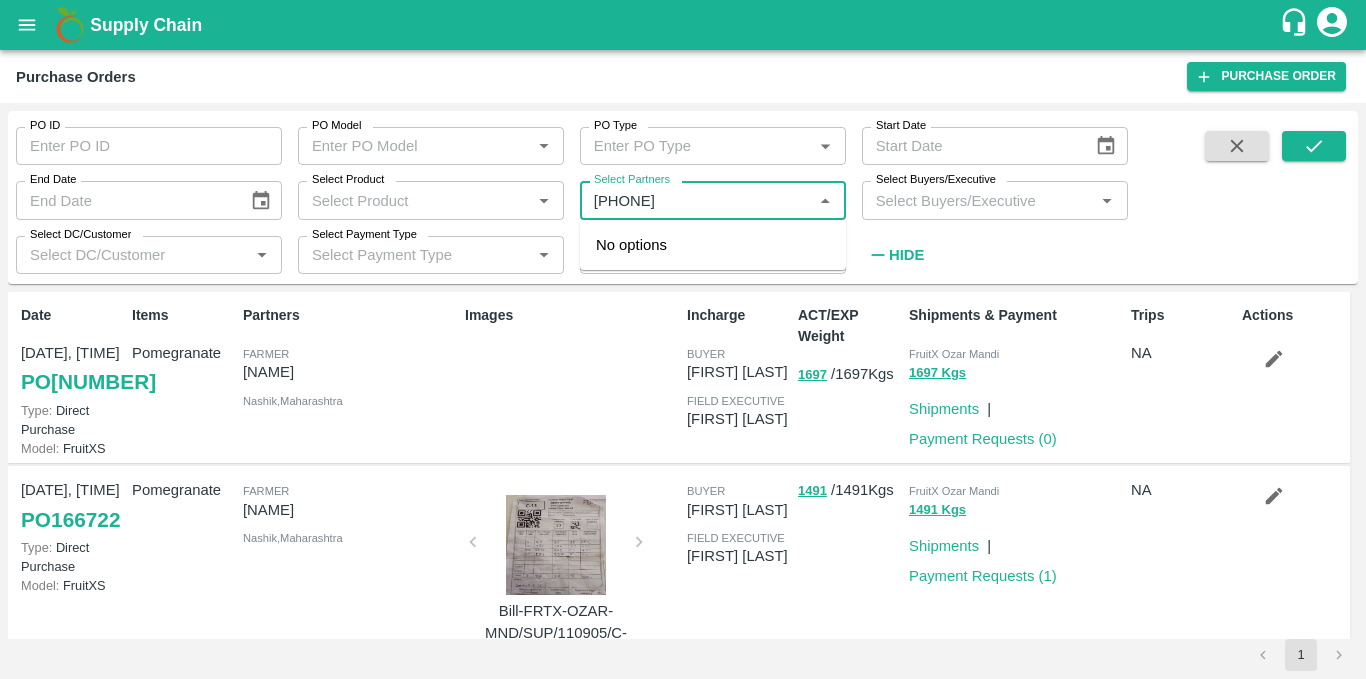 click on "Select Partners" at bounding box center [696, 200] 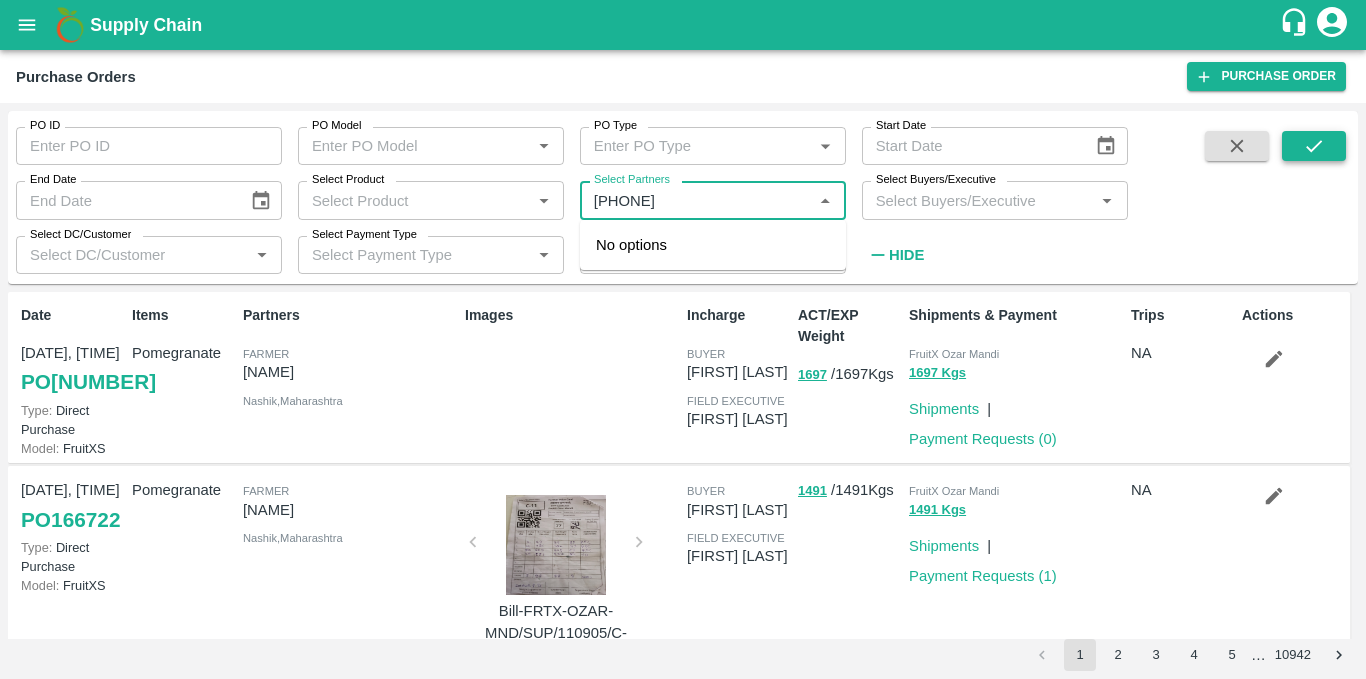 type on "9096819496" 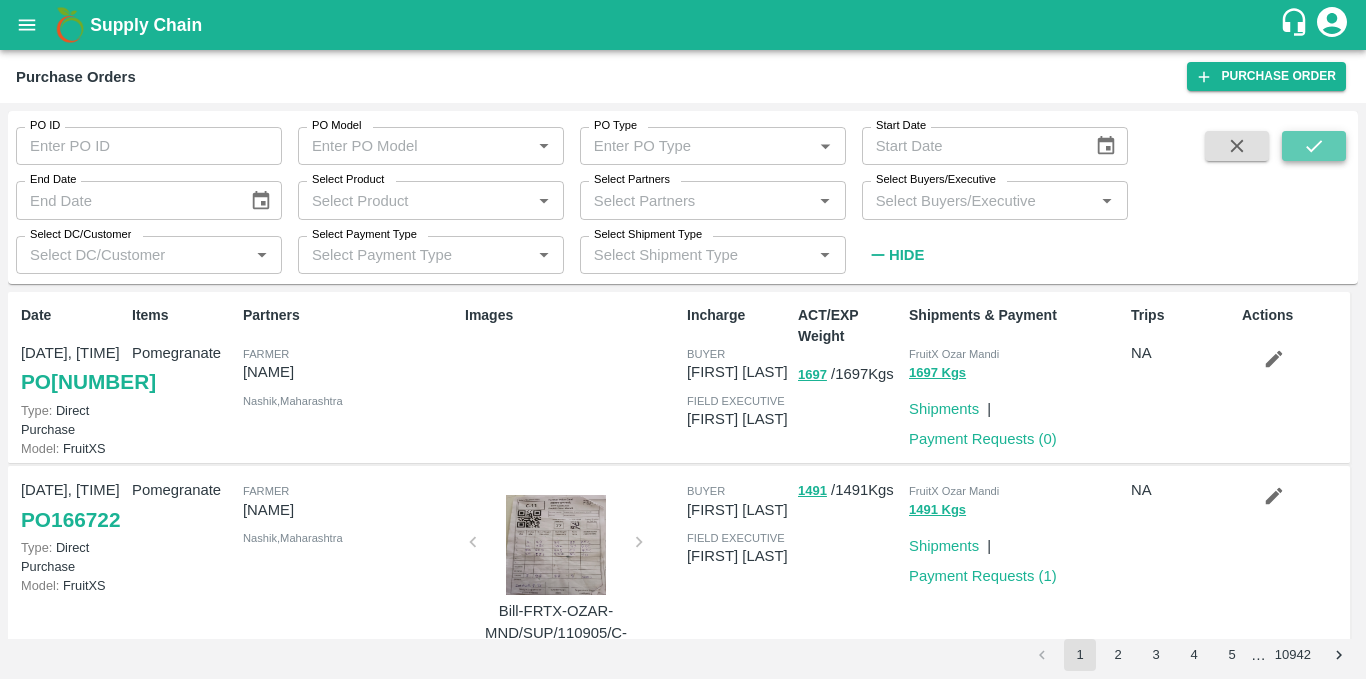 click 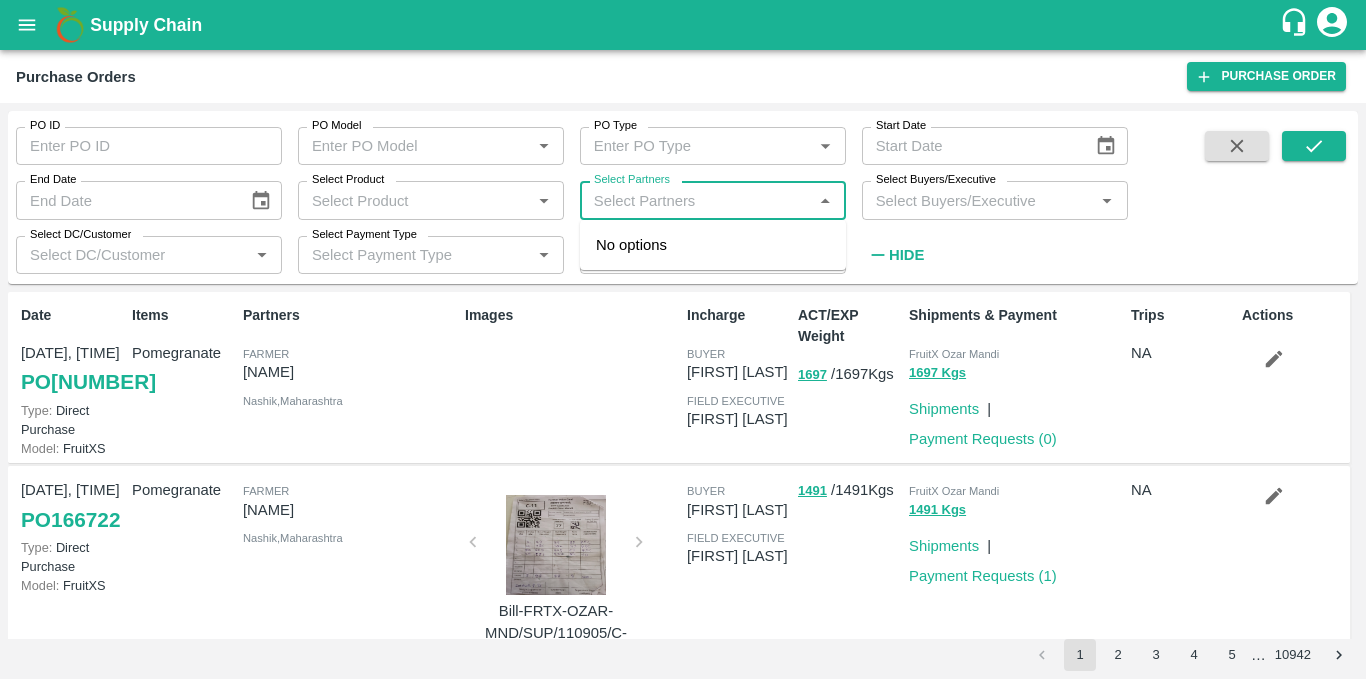 click on "Select Partners" at bounding box center (696, 200) 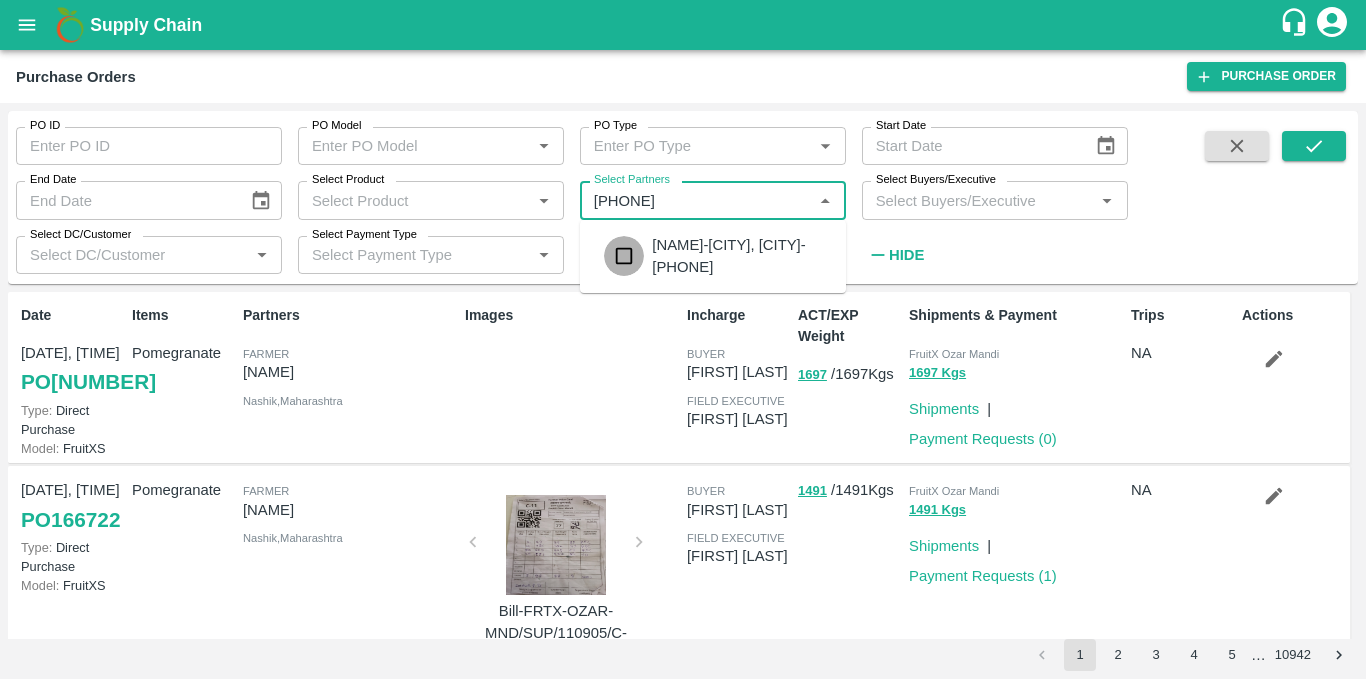click at bounding box center [624, 256] 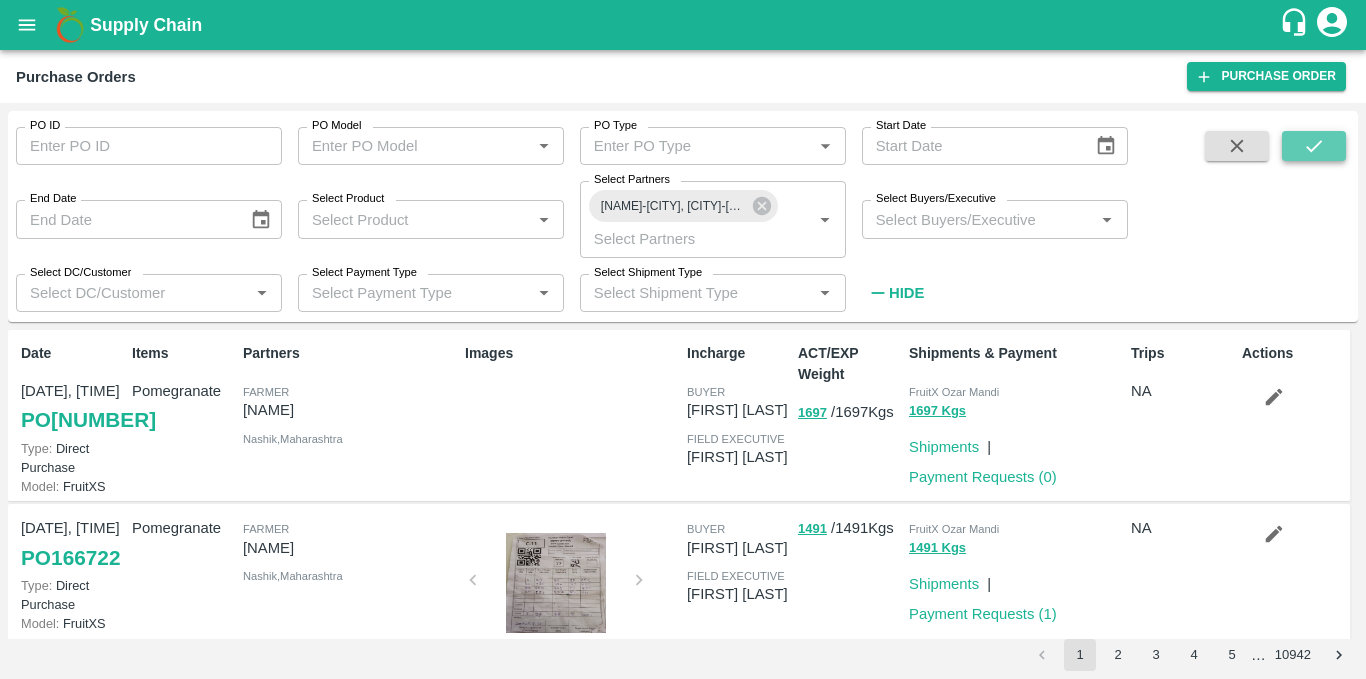 click 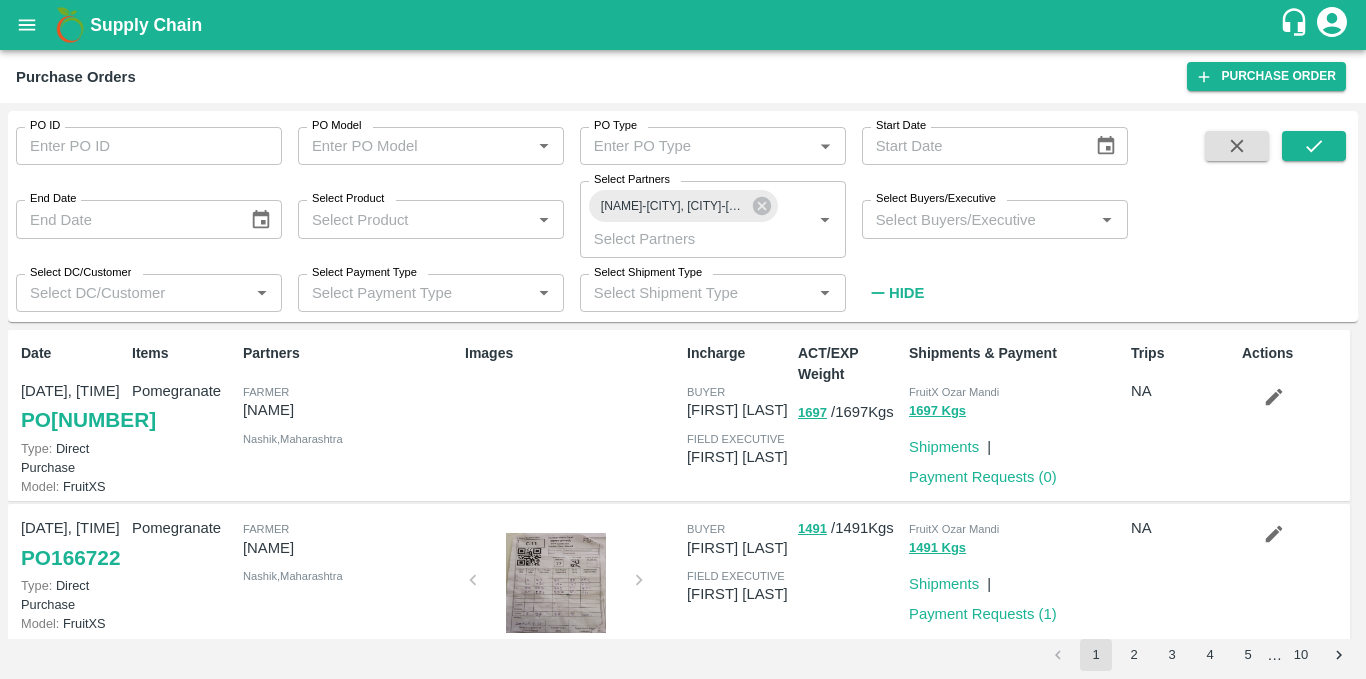 click on "PO  166723" at bounding box center [88, 420] 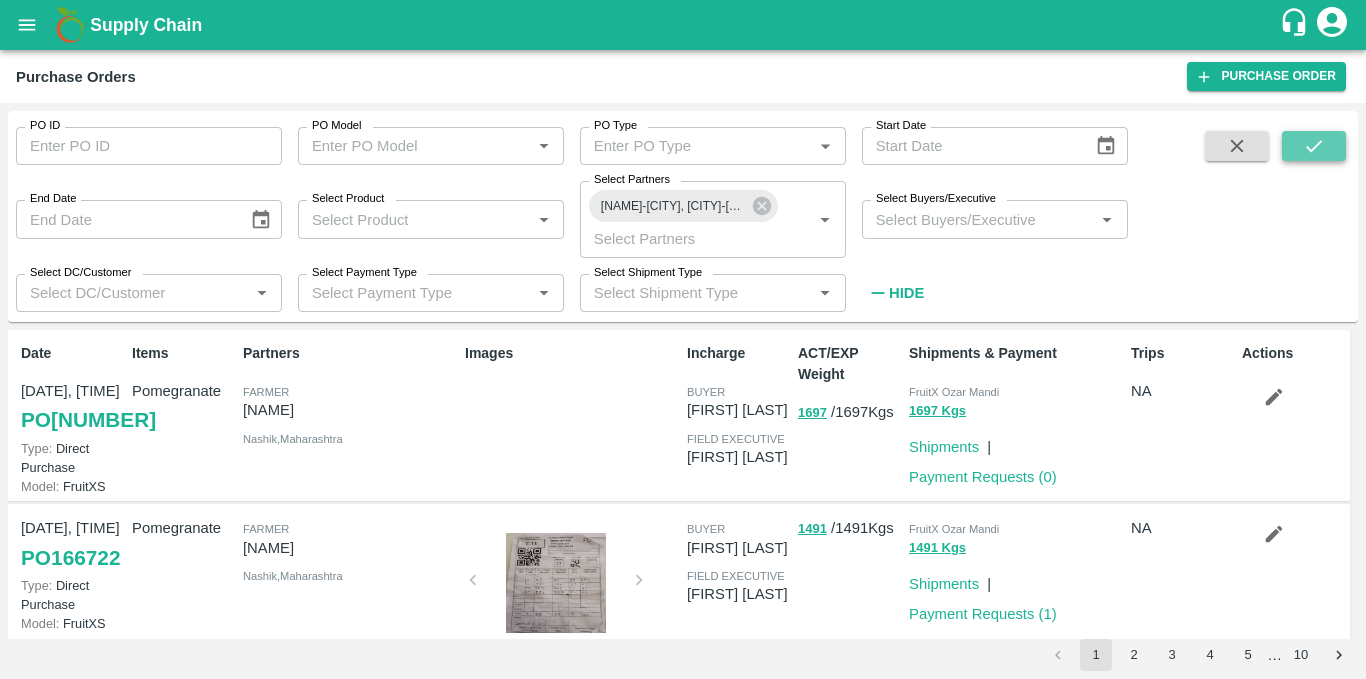 click 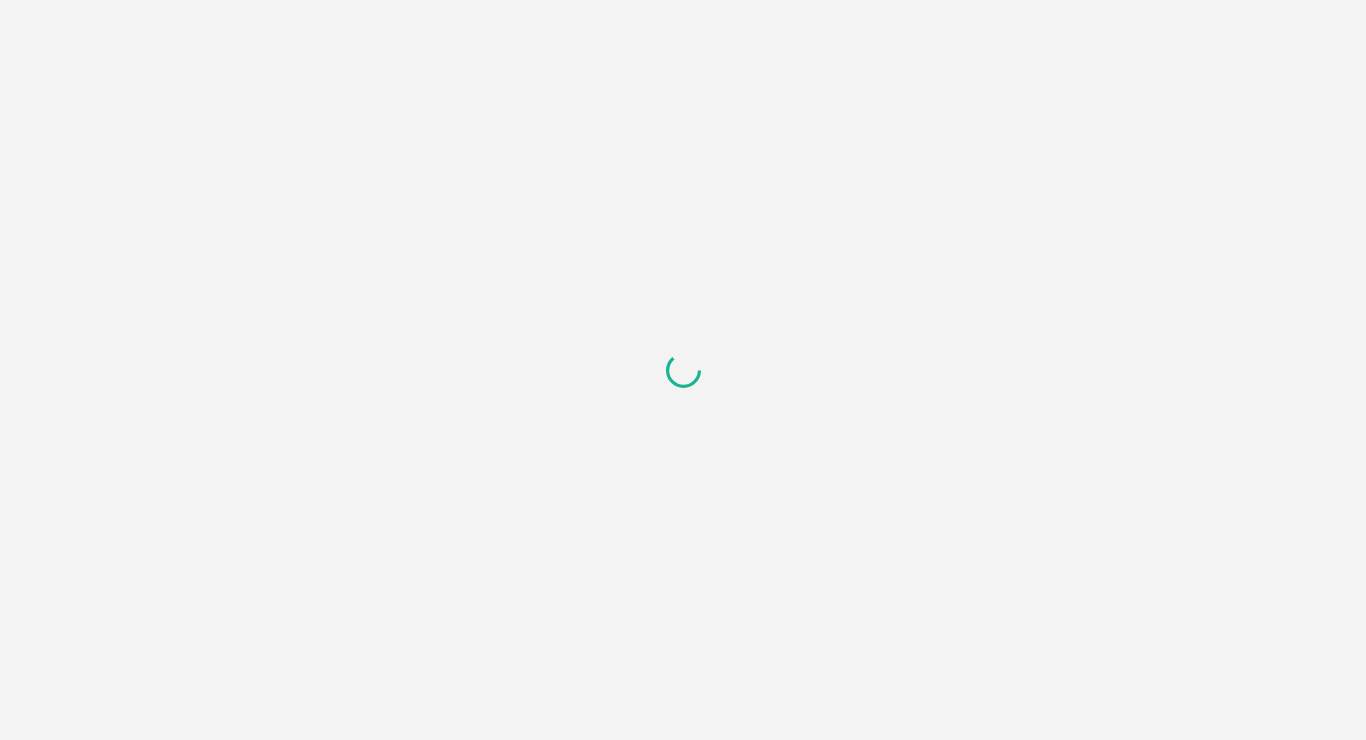 scroll, scrollTop: 0, scrollLeft: 0, axis: both 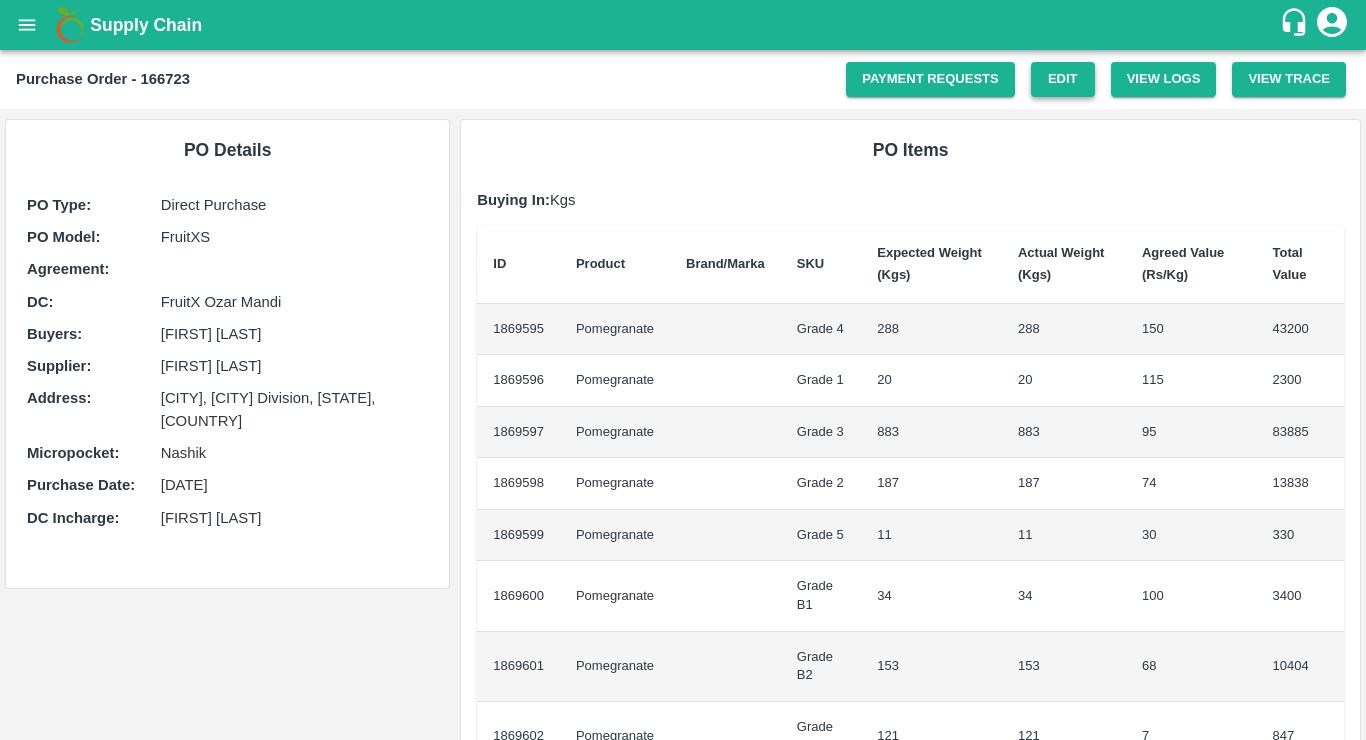 click on "Edit" at bounding box center [1063, 79] 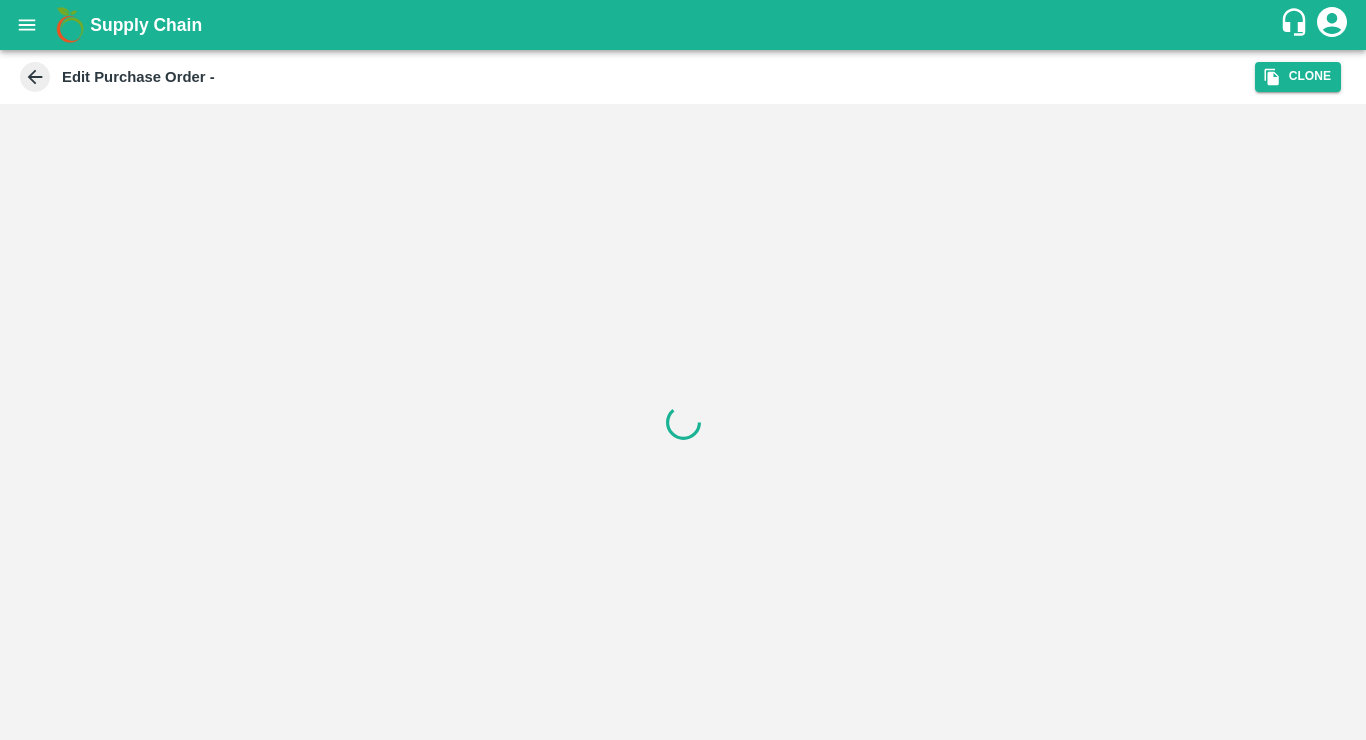 scroll, scrollTop: 0, scrollLeft: 0, axis: both 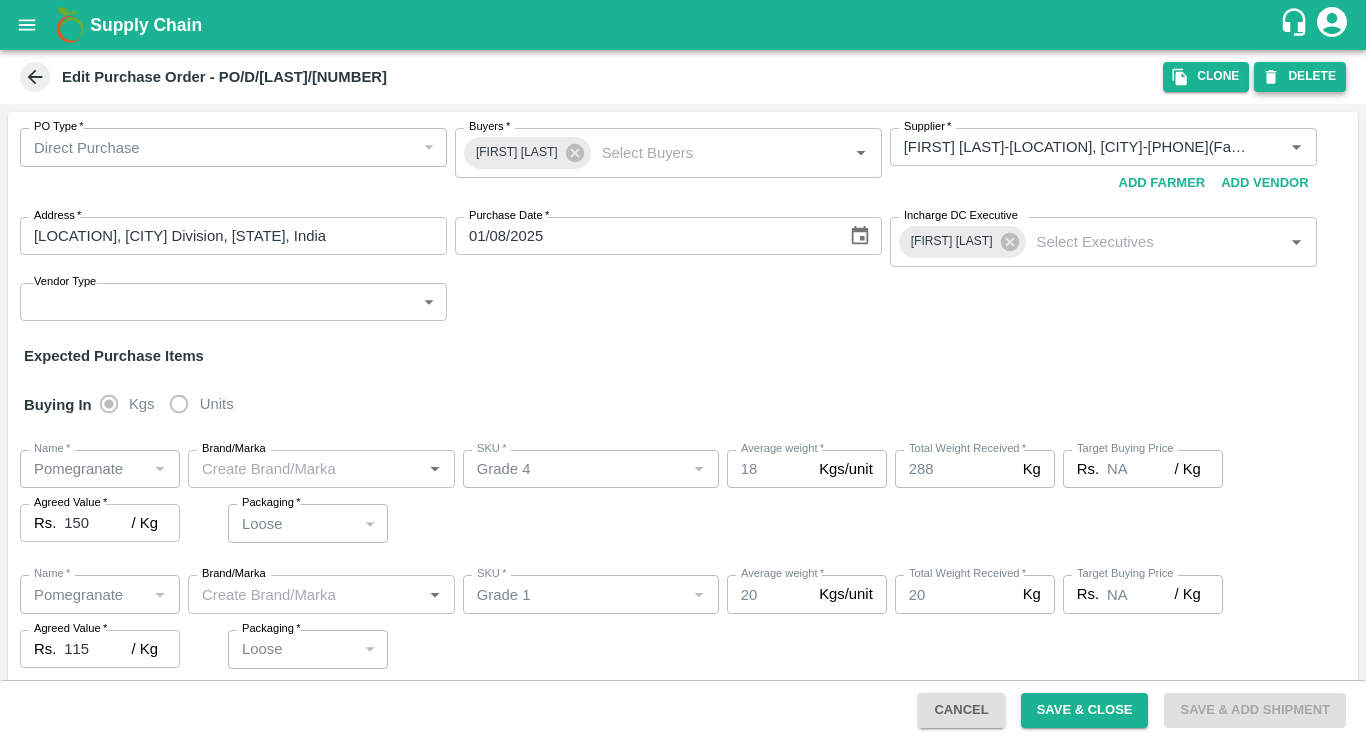 click on "DELETE" at bounding box center (1300, 76) 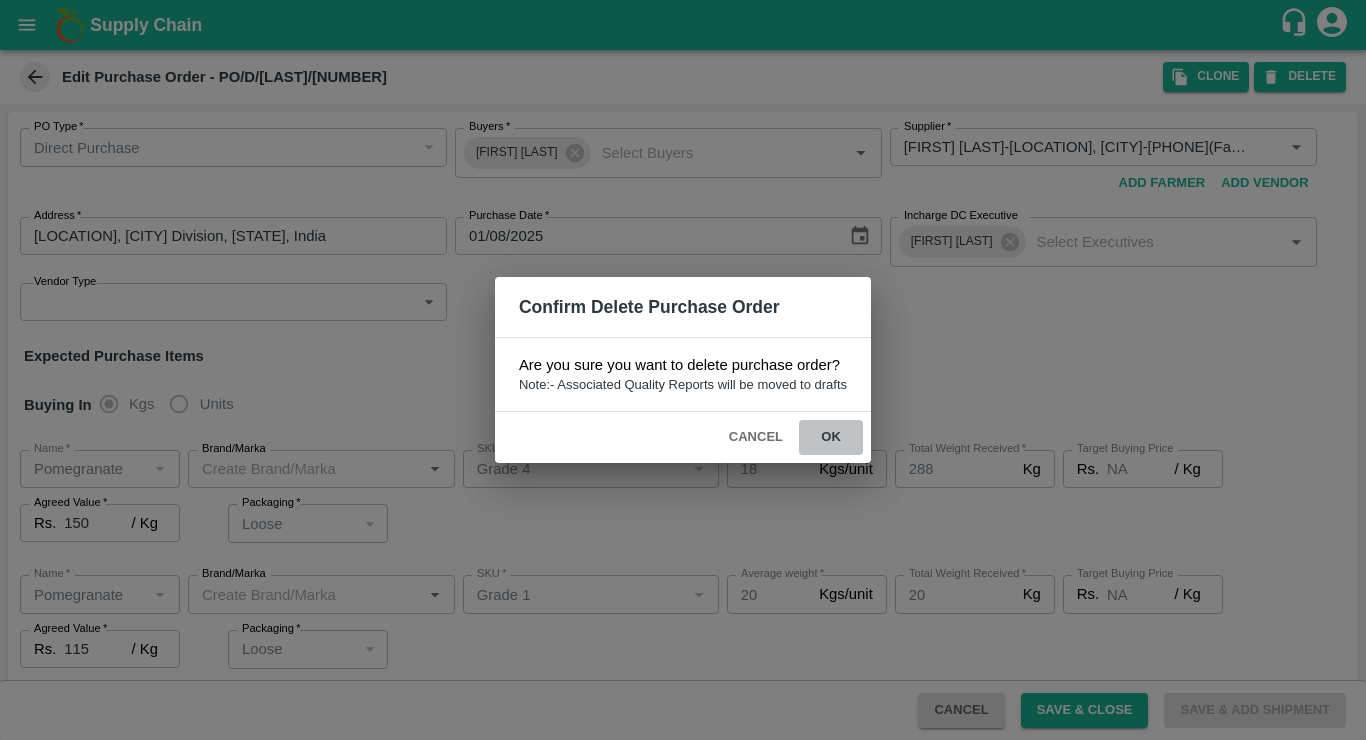 click on "ok" at bounding box center (831, 437) 